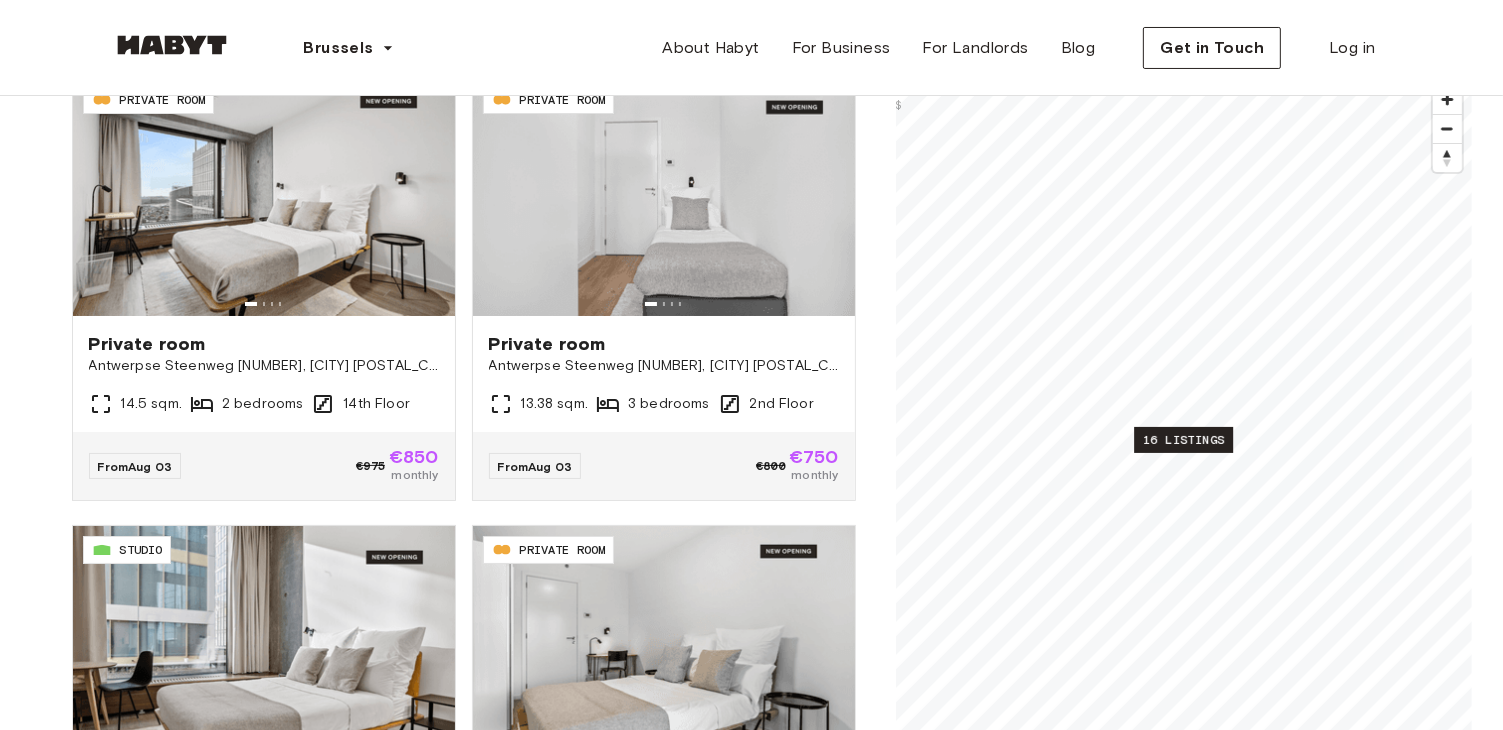 scroll, scrollTop: 200, scrollLeft: 0, axis: vertical 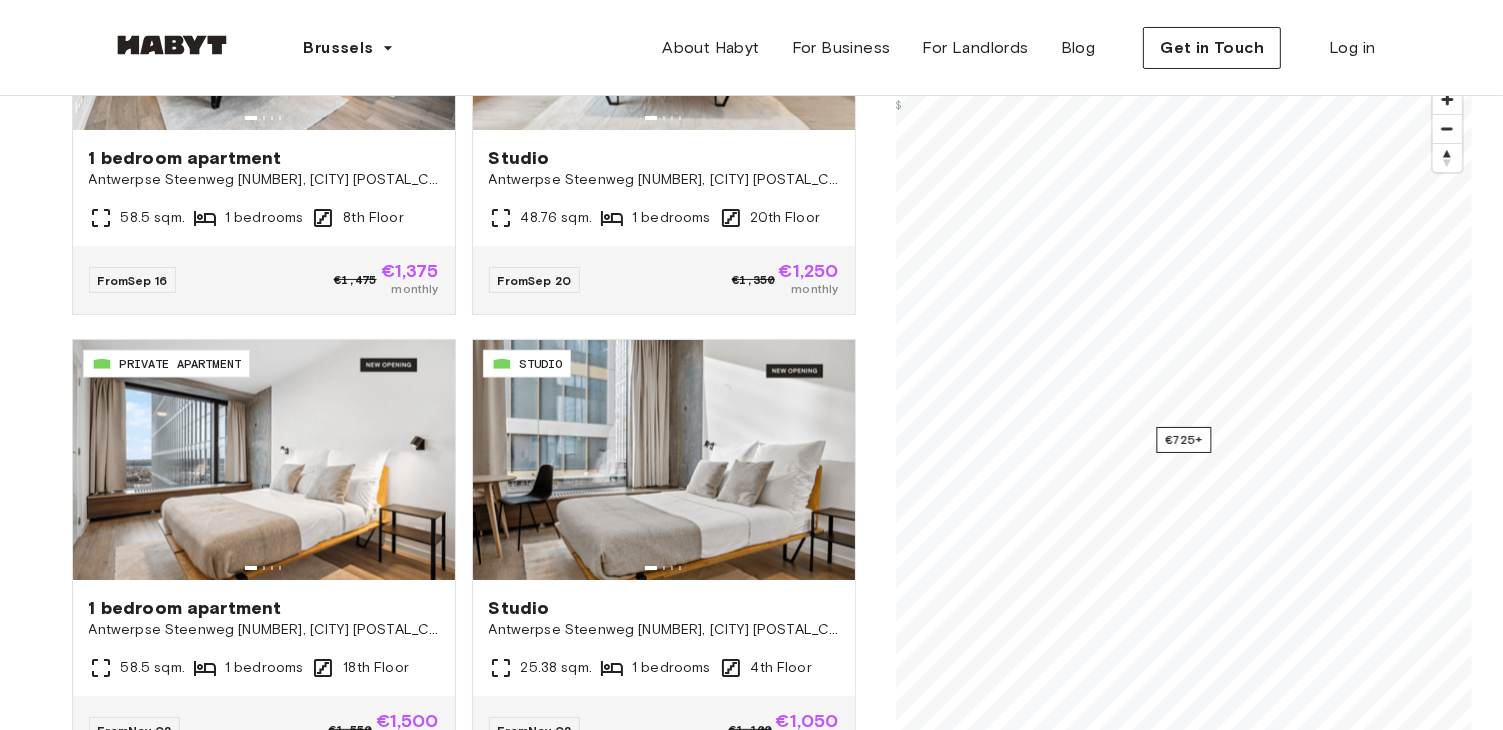 click at bounding box center [172, 45] 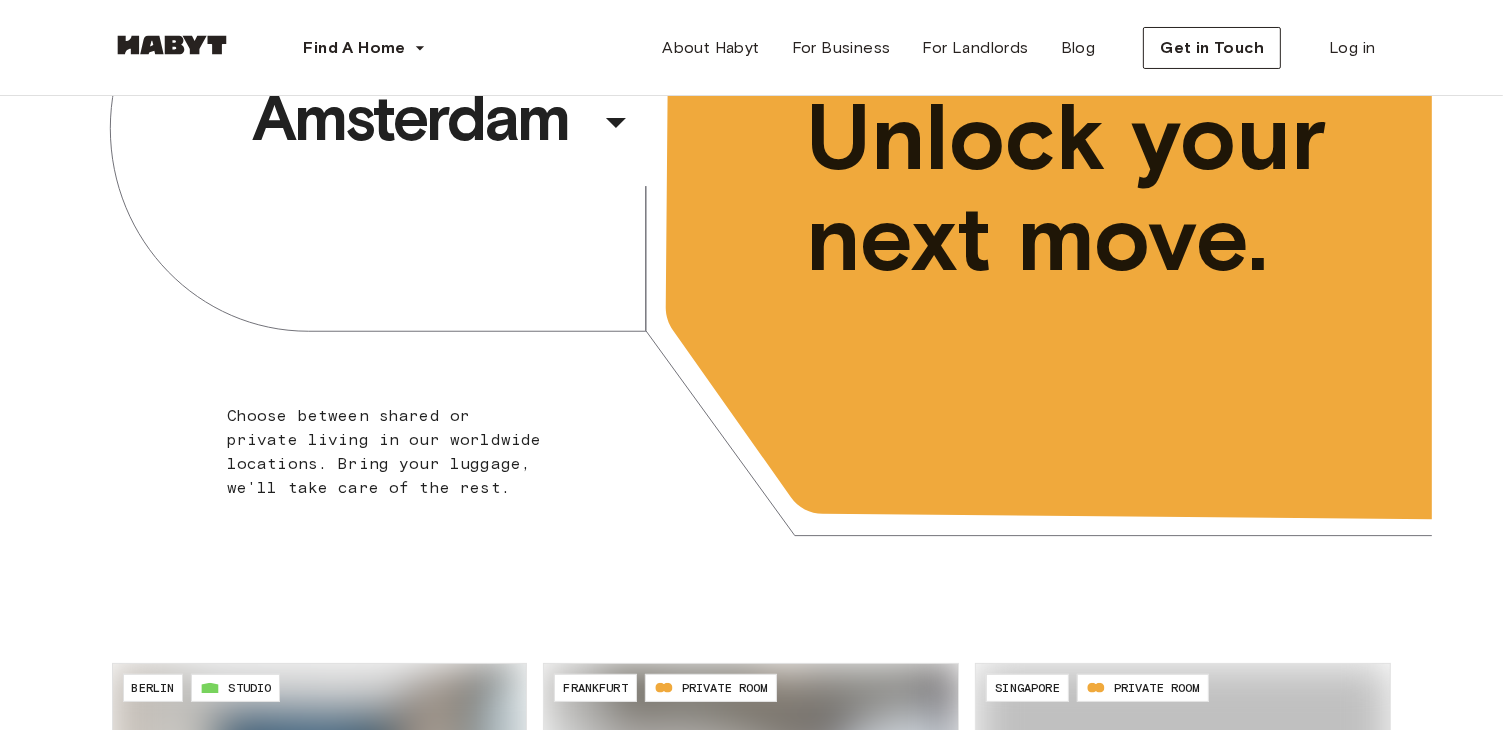 scroll, scrollTop: 0, scrollLeft: 0, axis: both 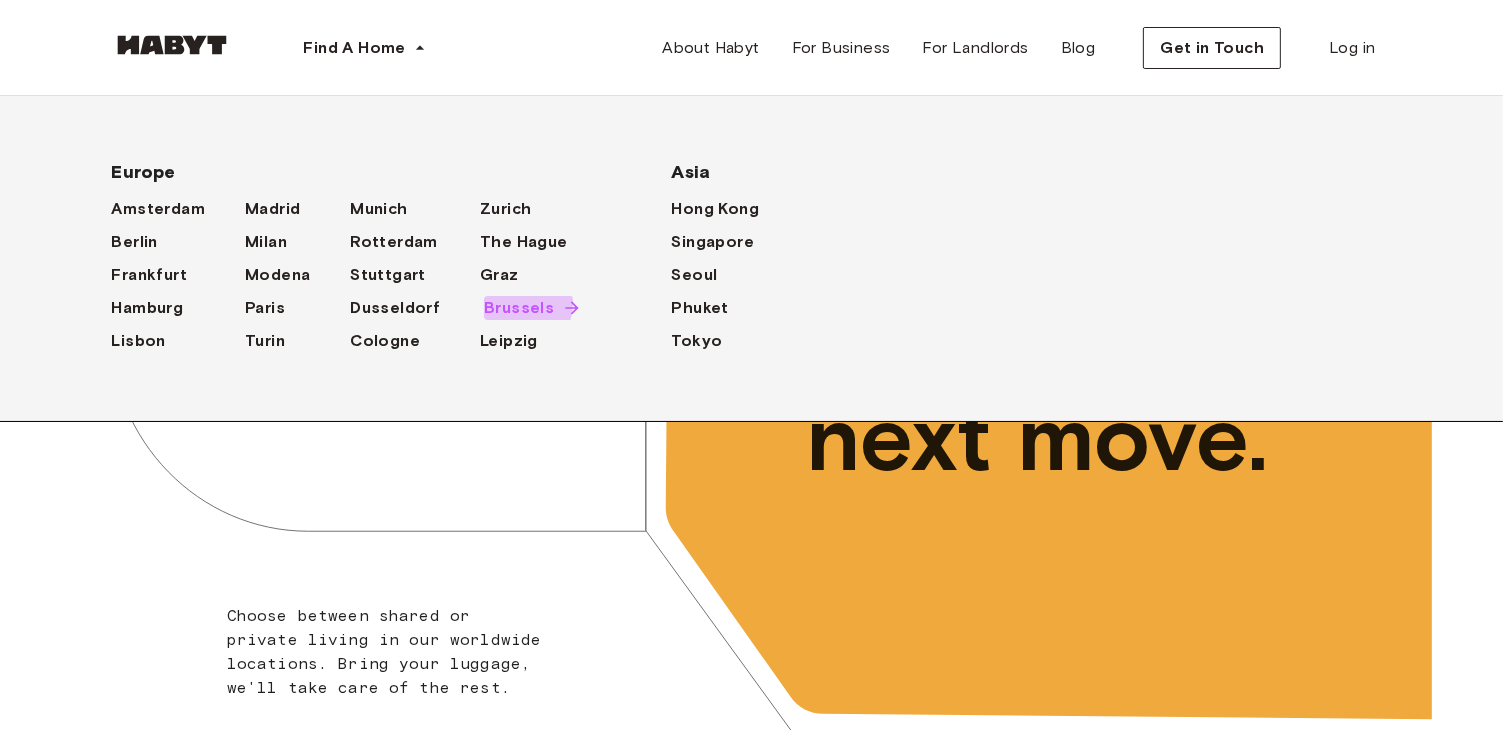 click on "Brussels" at bounding box center [519, 308] 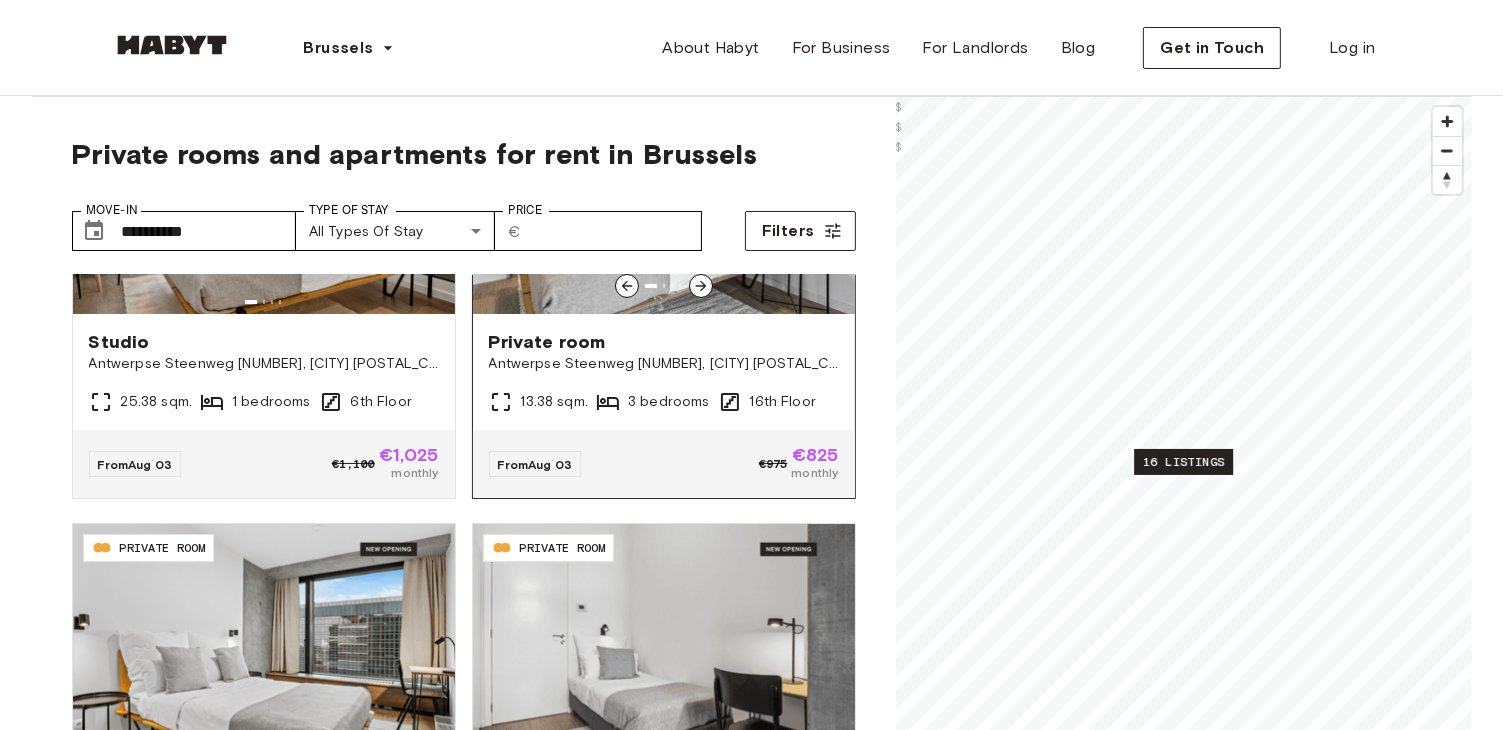 scroll, scrollTop: 700, scrollLeft: 0, axis: vertical 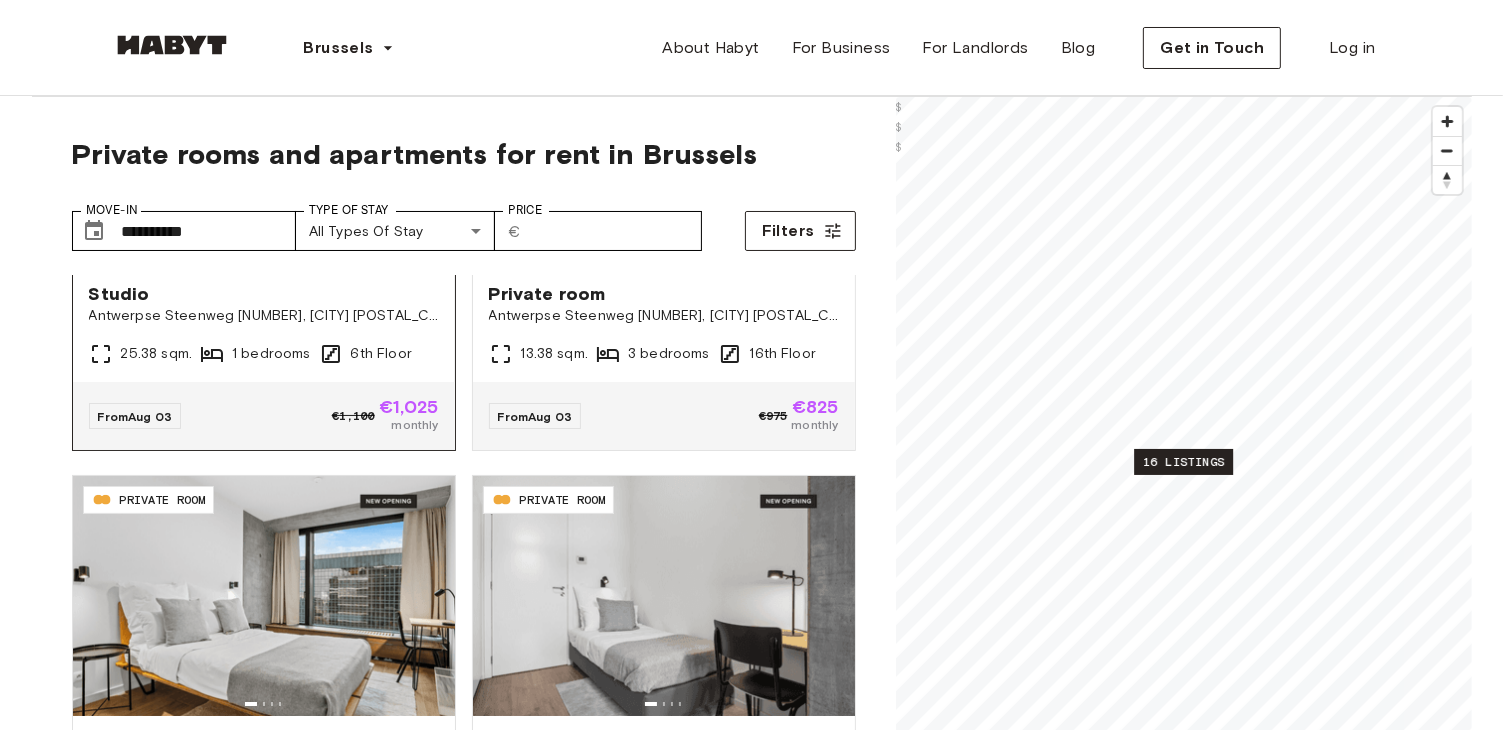 click on "From  Aug 03 €1,100 €1,025 monthly" at bounding box center [264, 416] 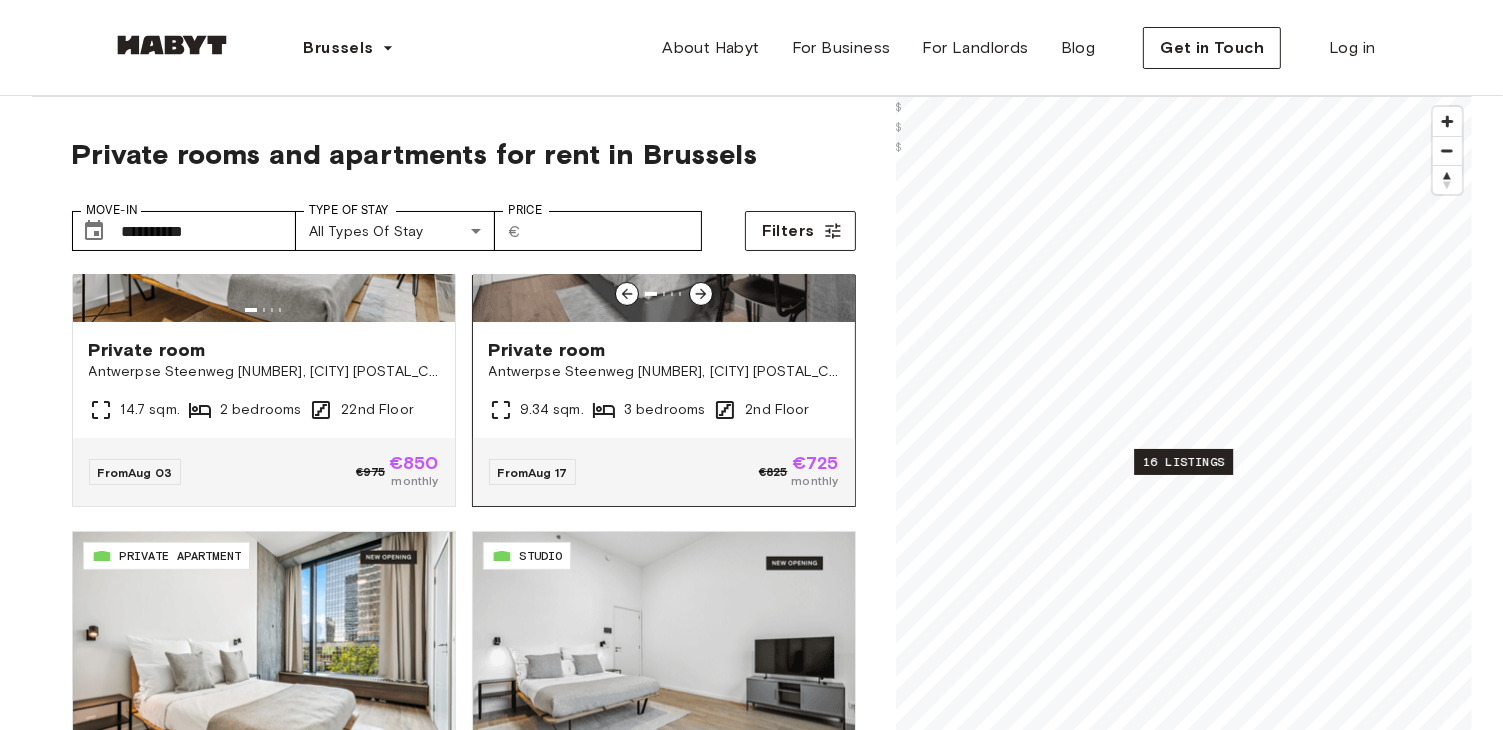 scroll, scrollTop: 1100, scrollLeft: 0, axis: vertical 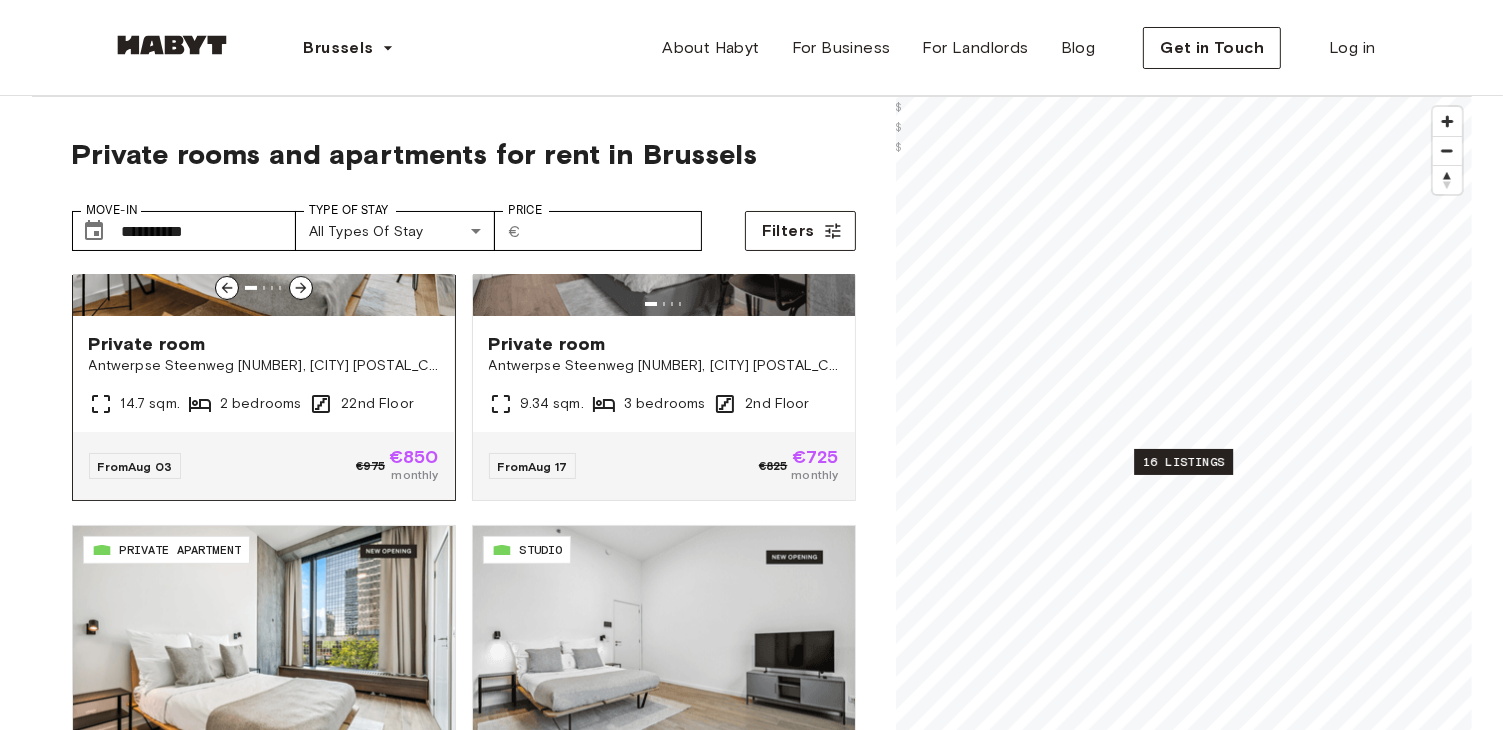 click on "€850" at bounding box center [414, 457] 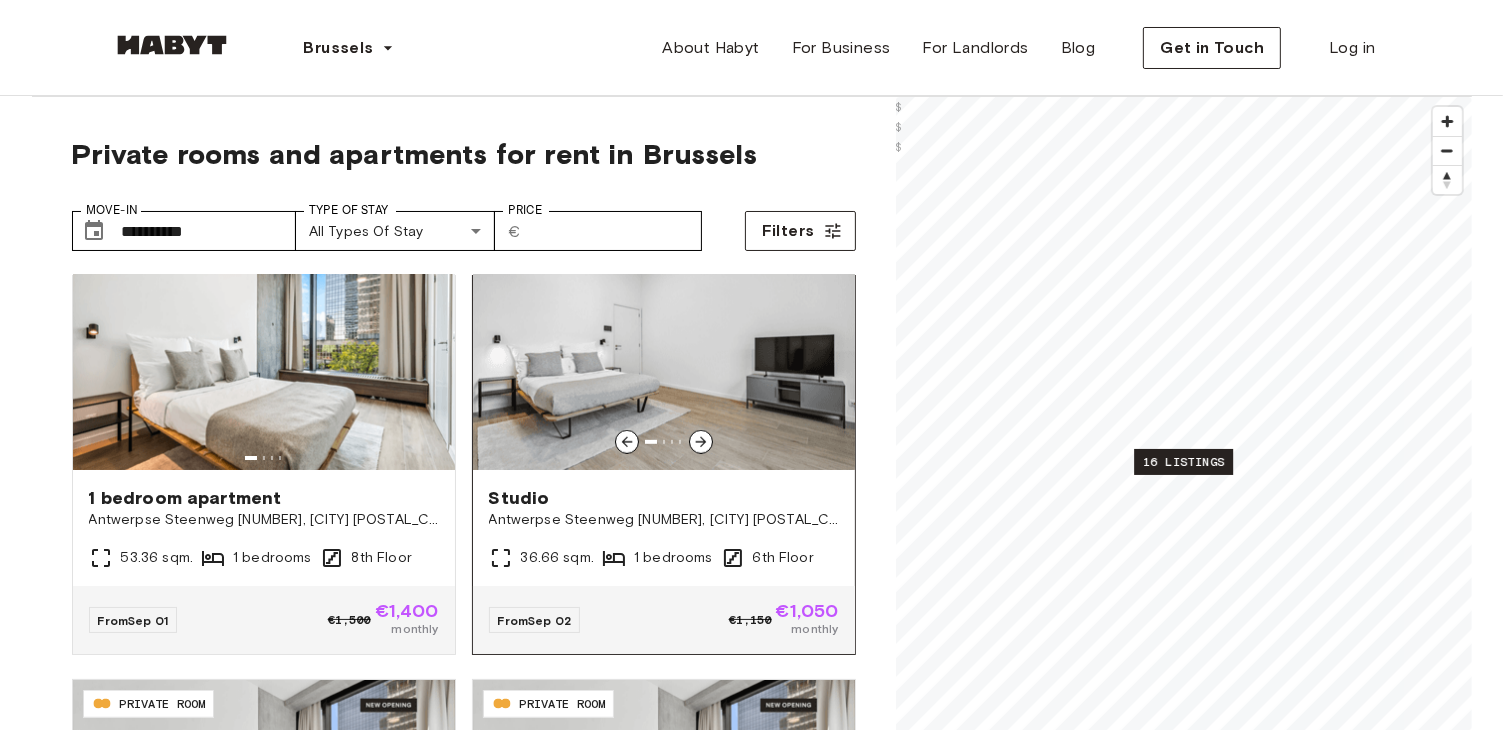 scroll, scrollTop: 1400, scrollLeft: 0, axis: vertical 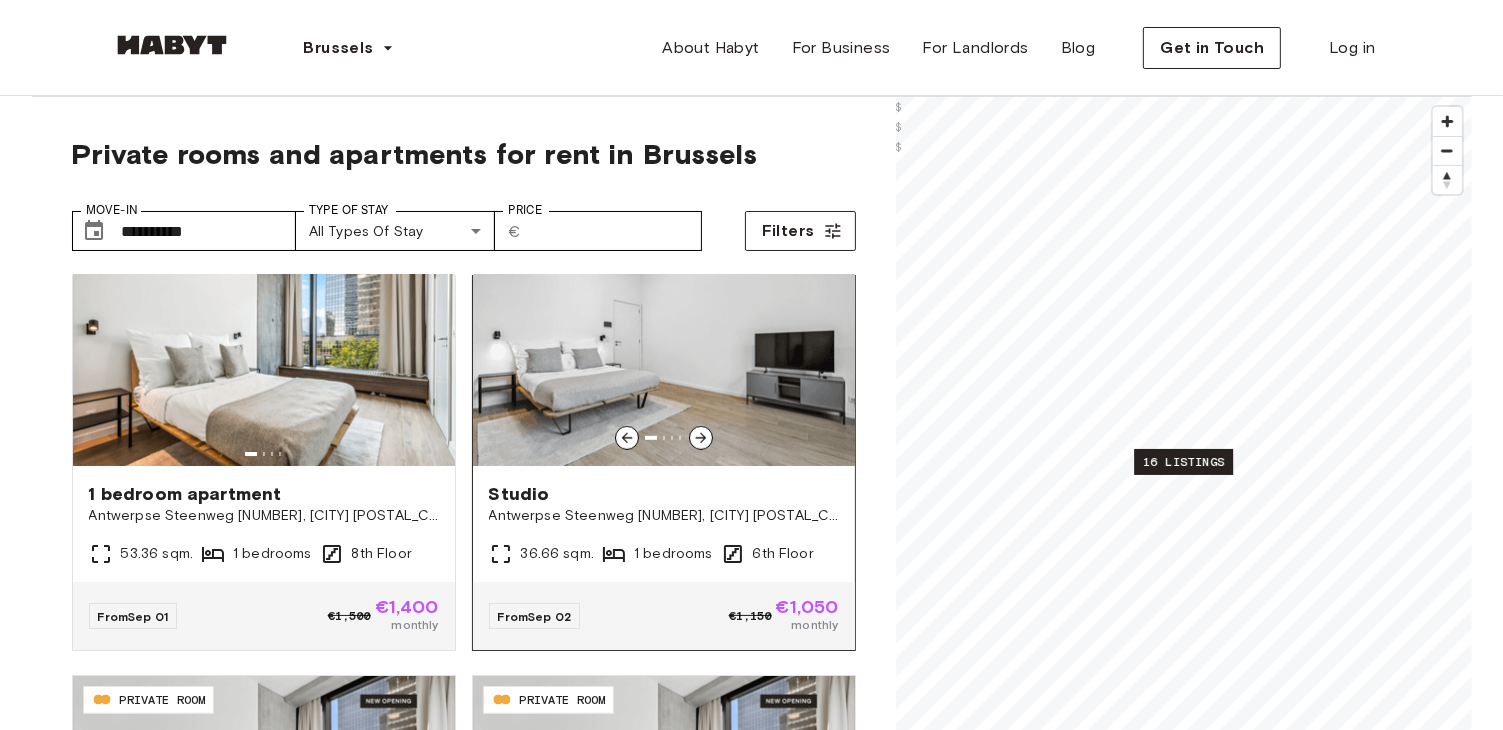 click on "monthly" at bounding box center [807, 625] 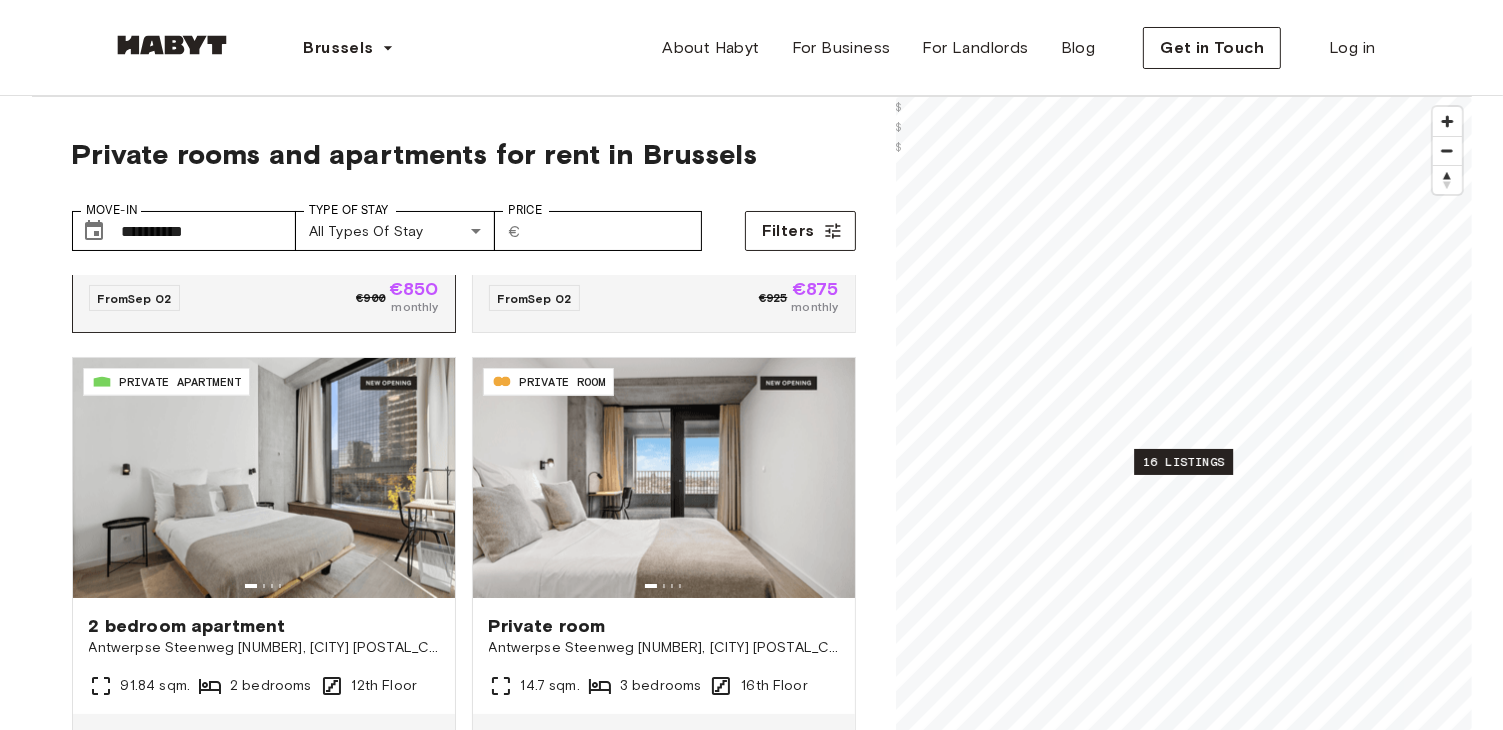 scroll, scrollTop: 2300, scrollLeft: 0, axis: vertical 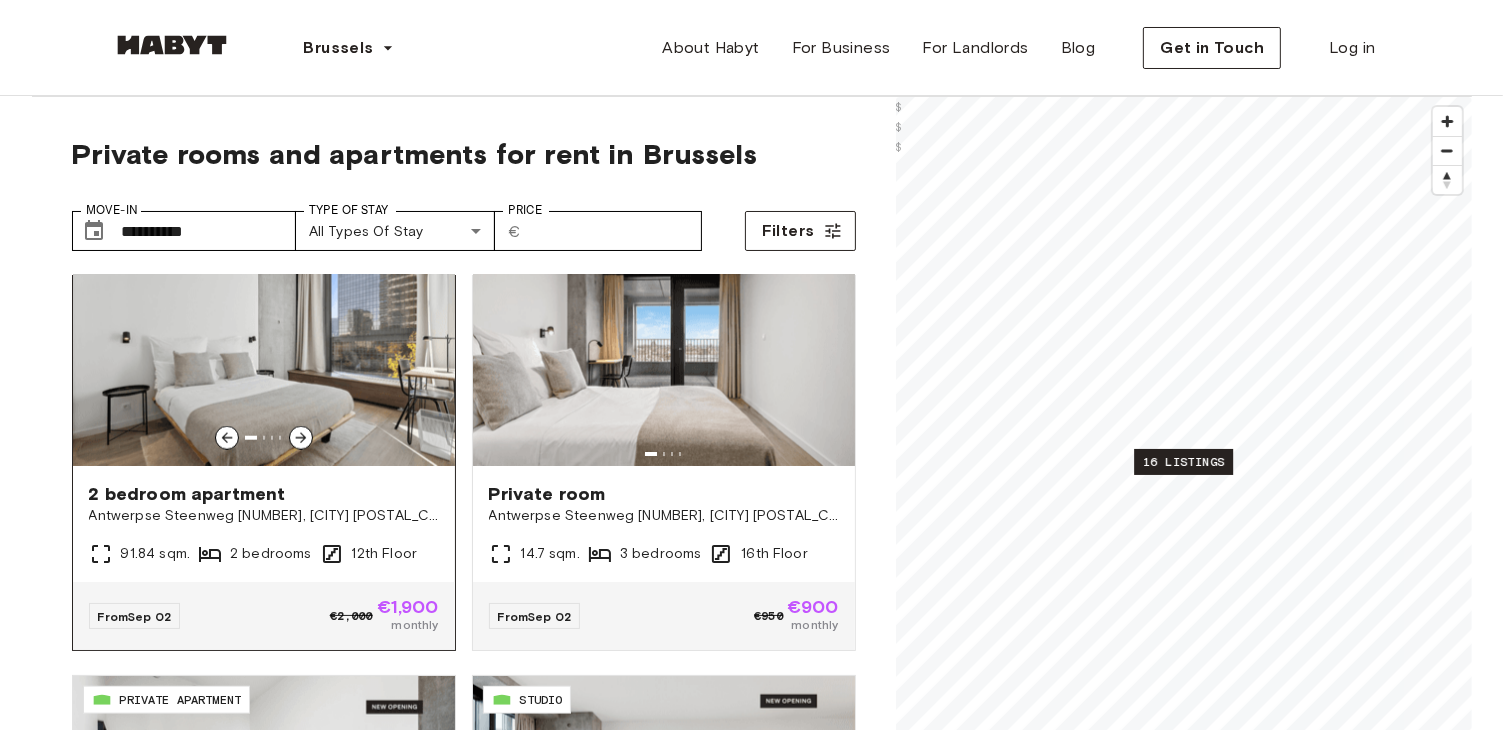 click on "€1,900" at bounding box center (408, 607) 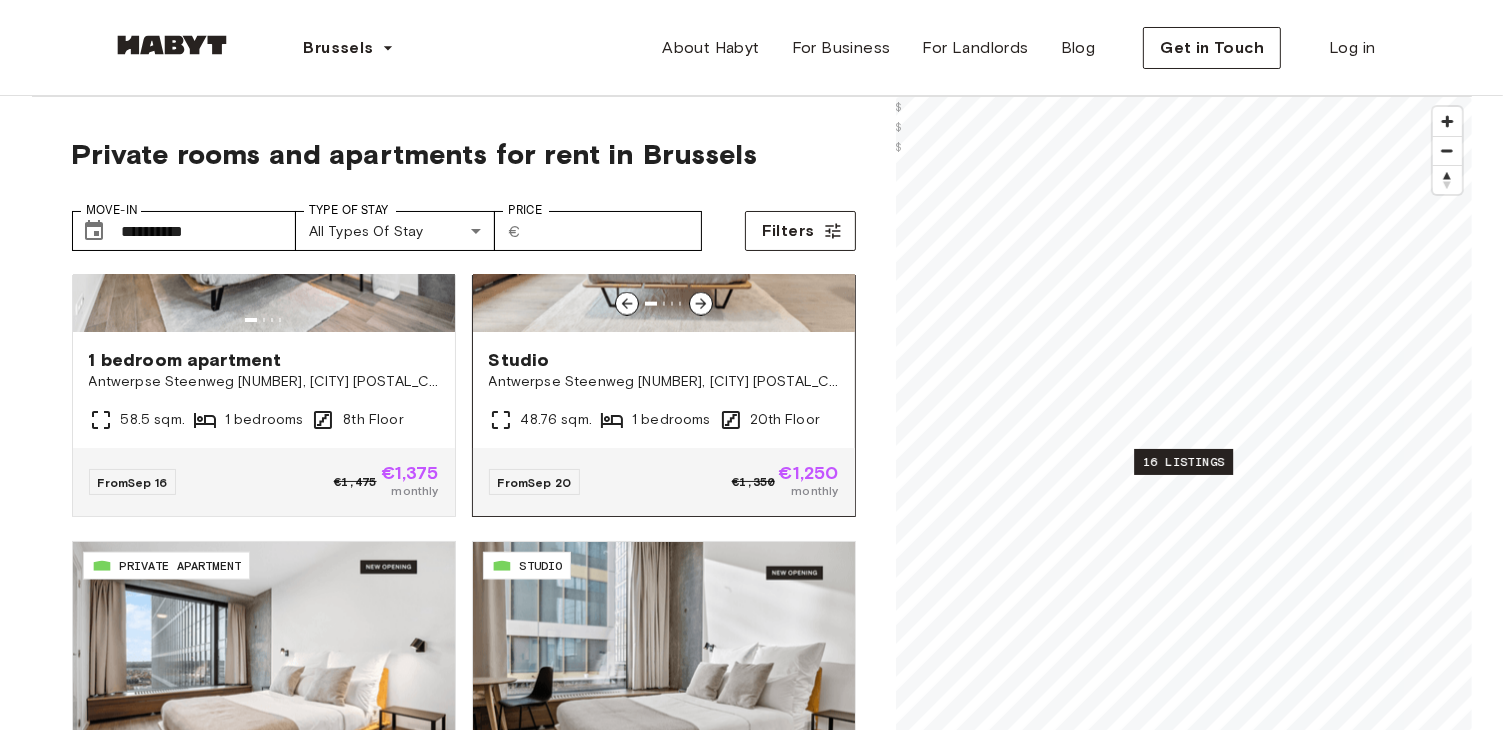 scroll, scrollTop: 2898, scrollLeft: 0, axis: vertical 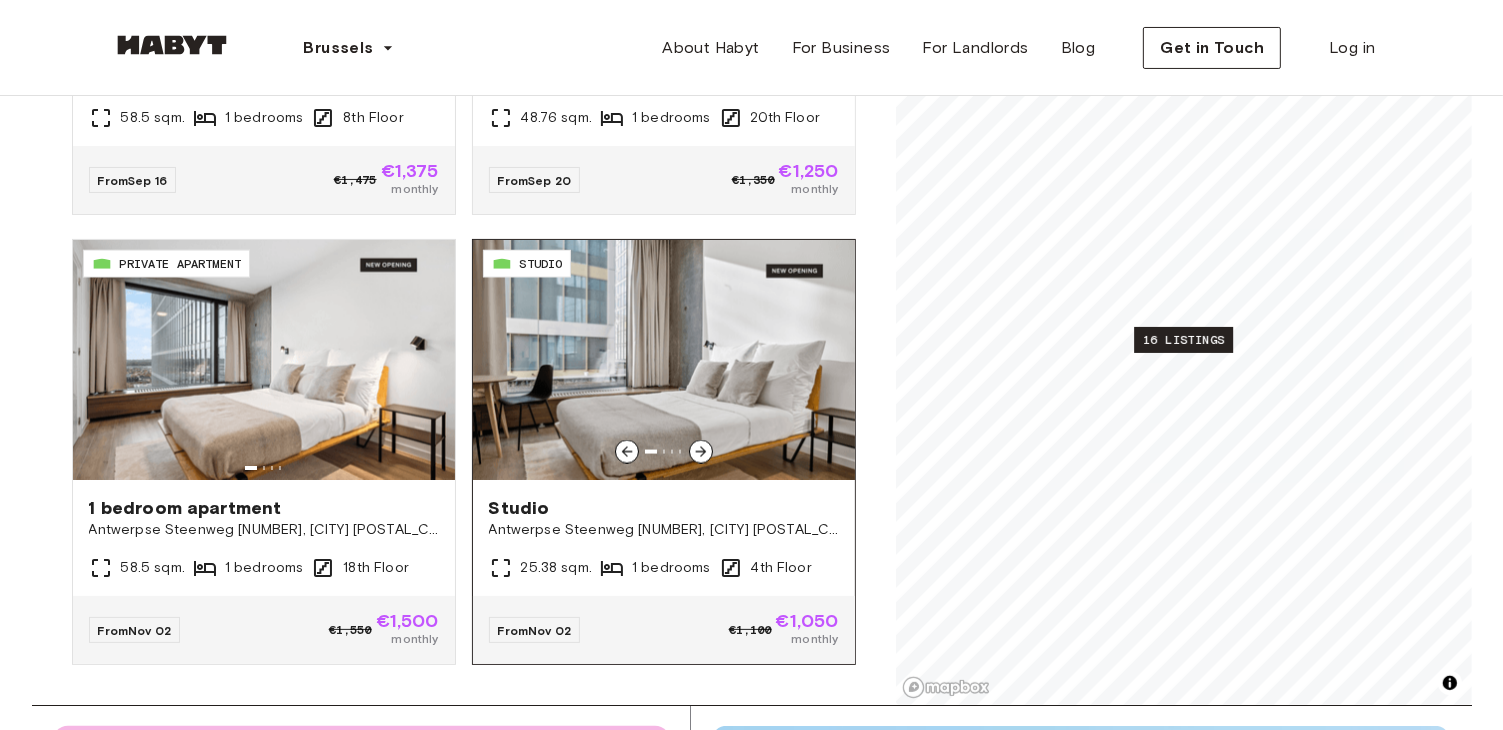 click on "From  Nov 02 €1,100 €1,050 monthly" at bounding box center [664, 630] 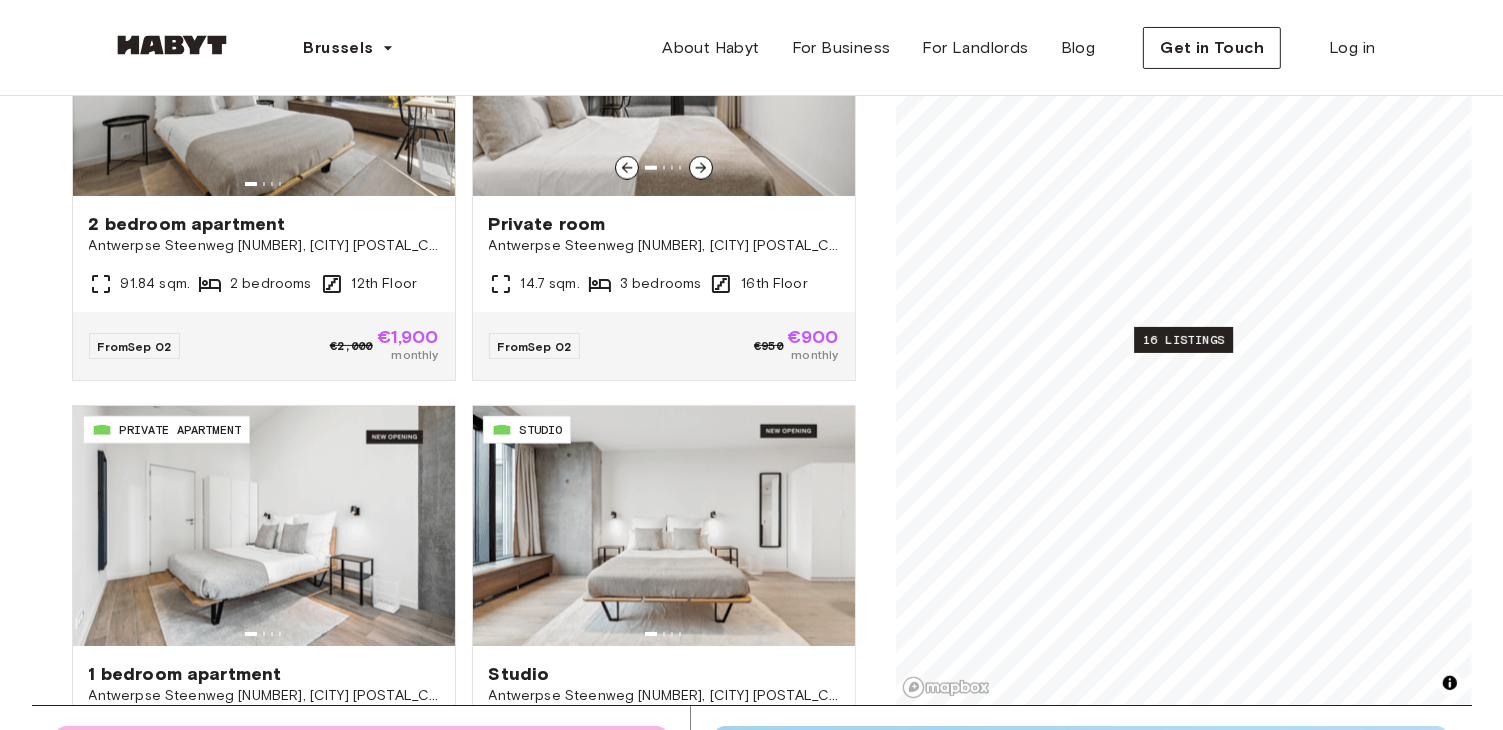 scroll, scrollTop: 1698, scrollLeft: 0, axis: vertical 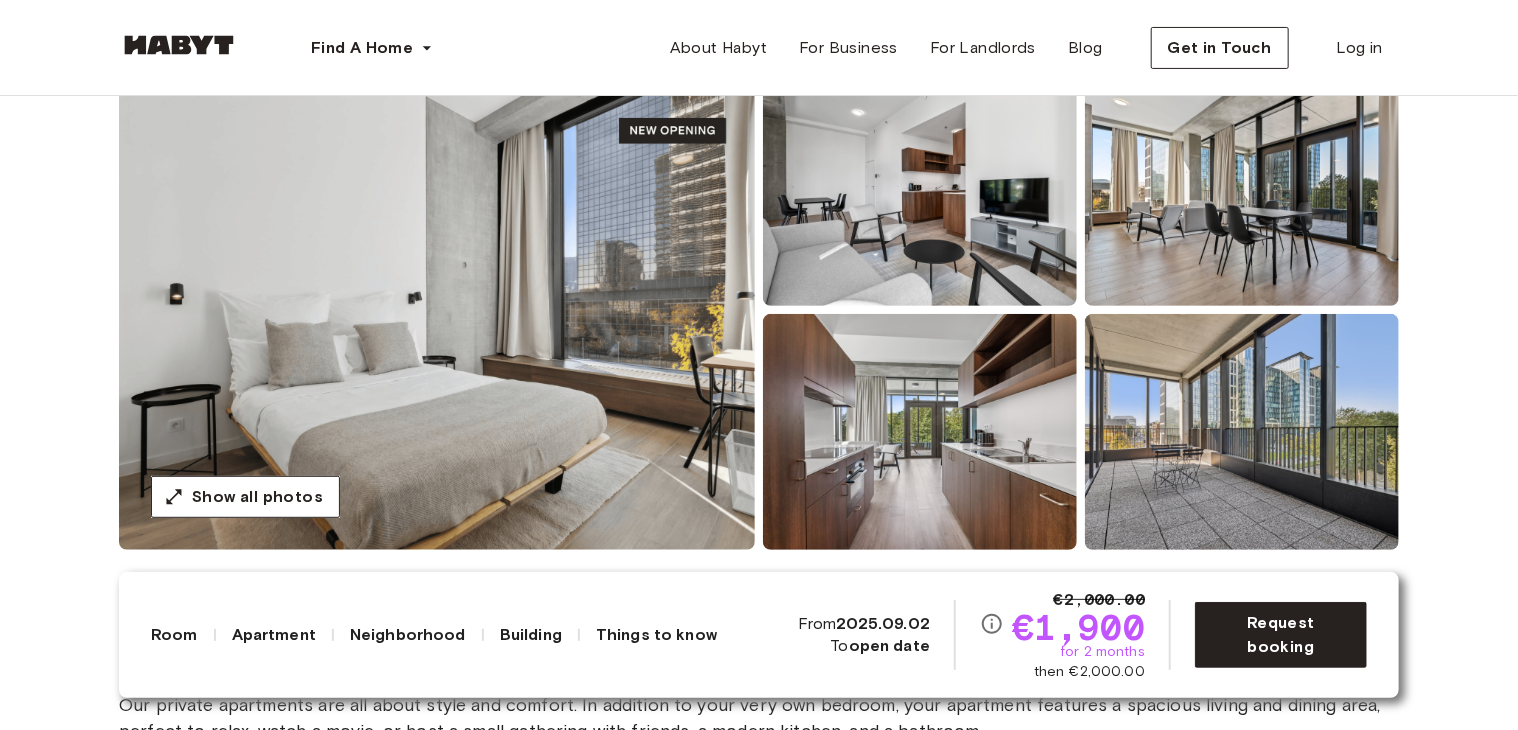 click at bounding box center [437, 310] 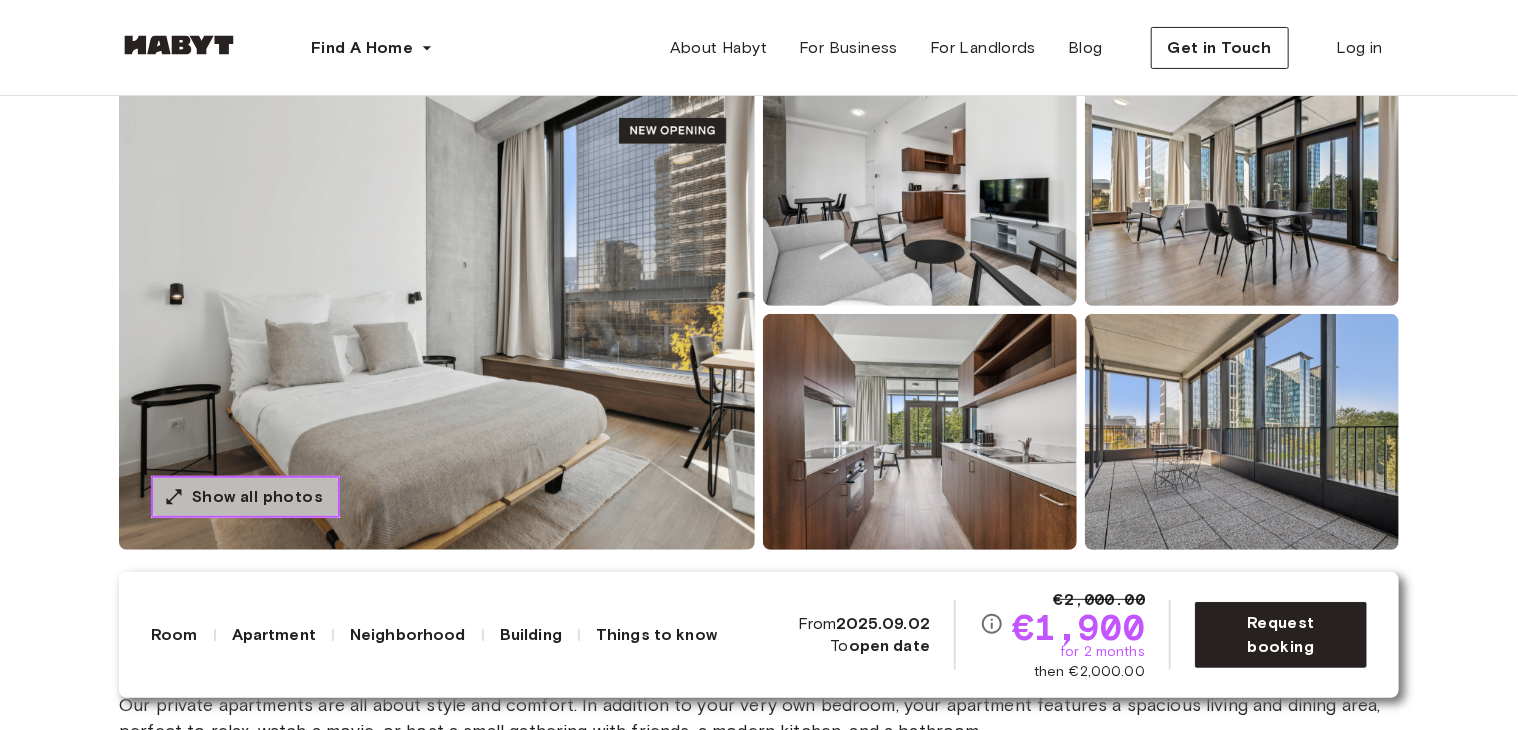 click on "Show all photos" at bounding box center (257, 497) 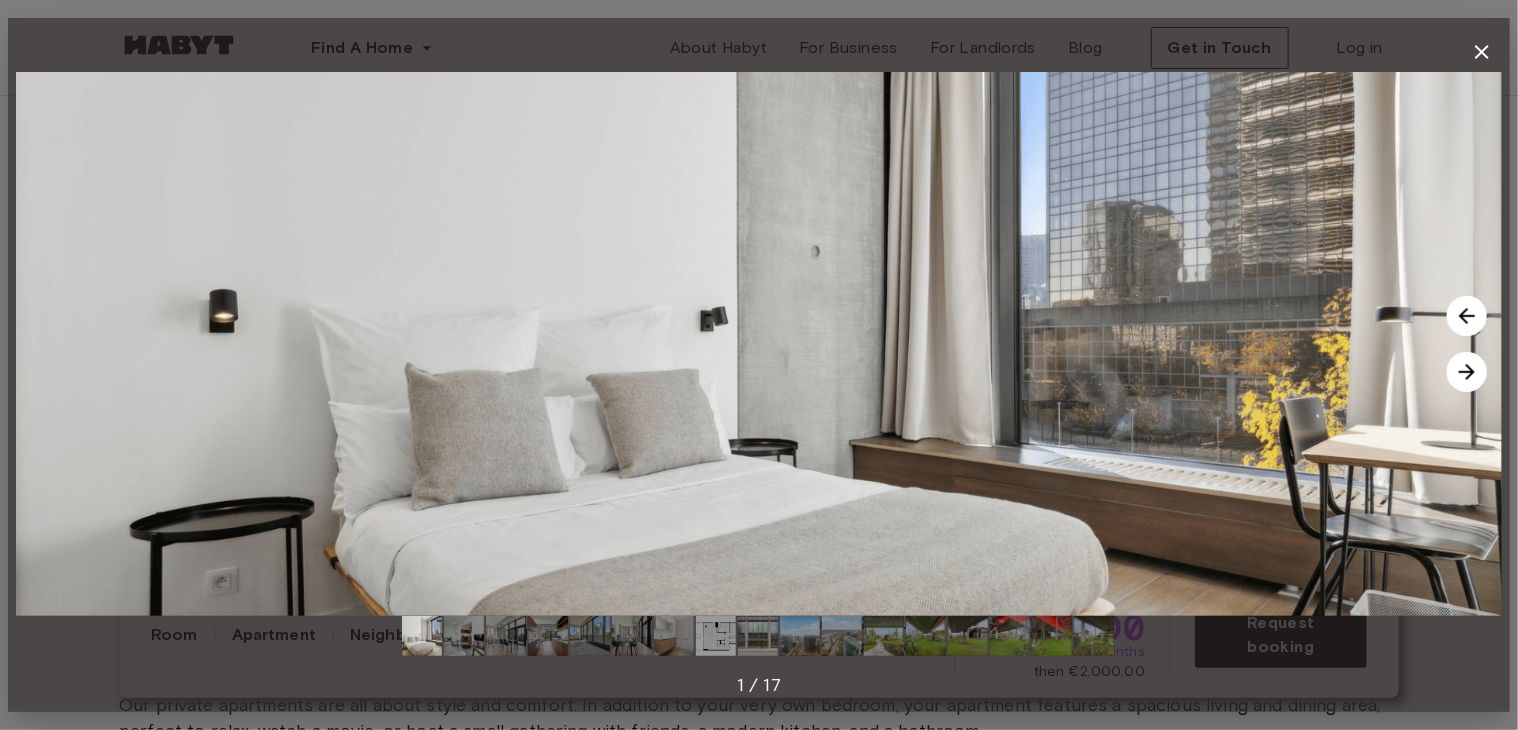 click at bounding box center (1467, 372) 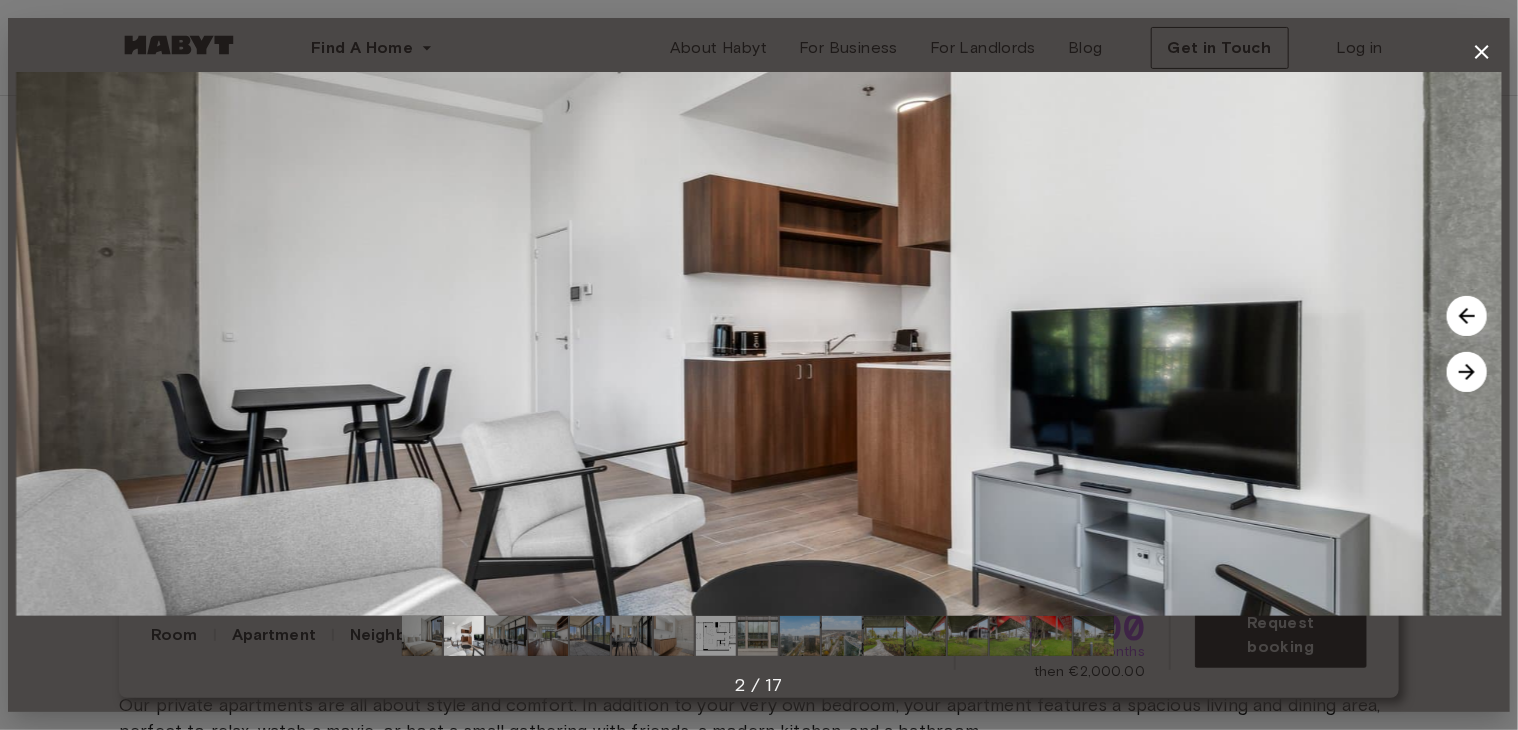 click at bounding box center (1467, 372) 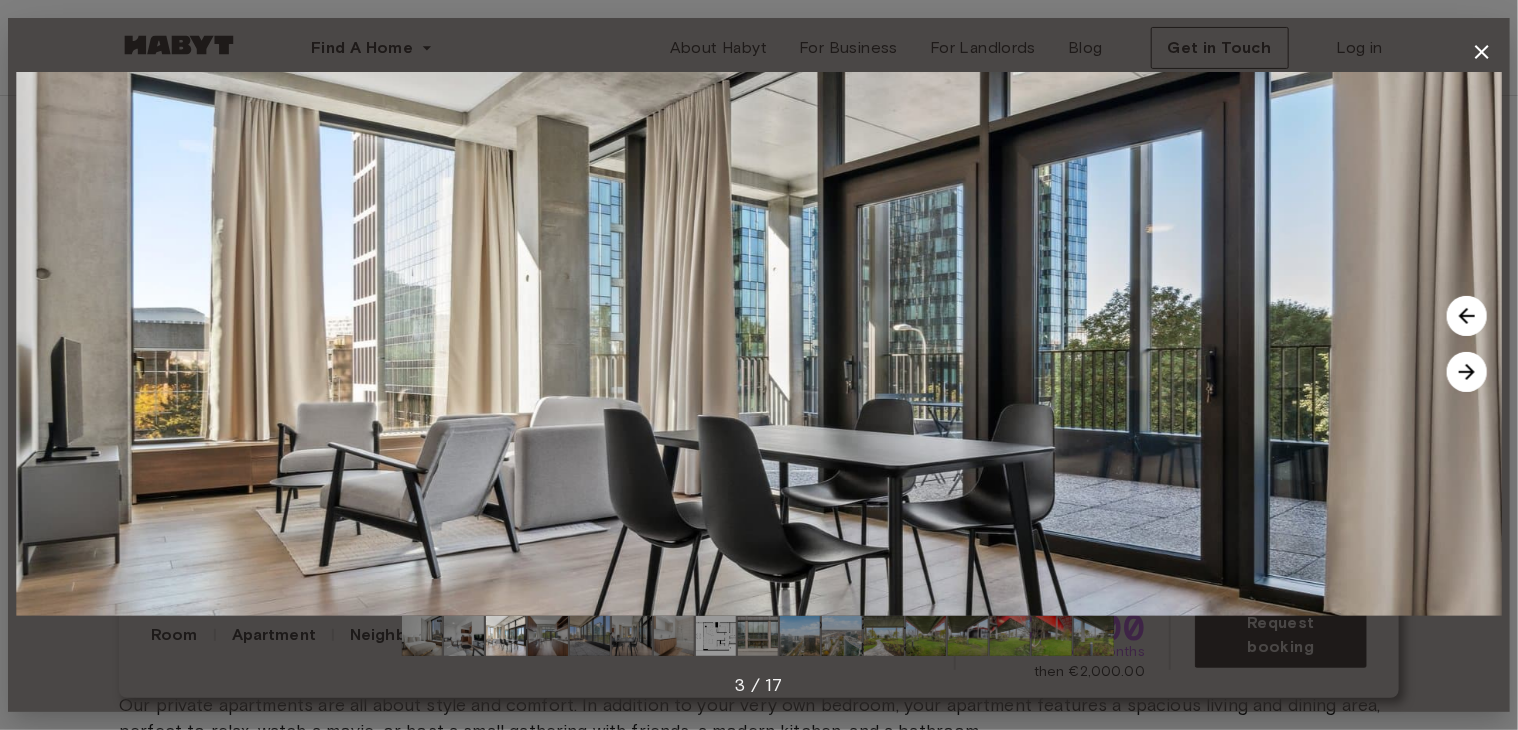 click at bounding box center (1467, 372) 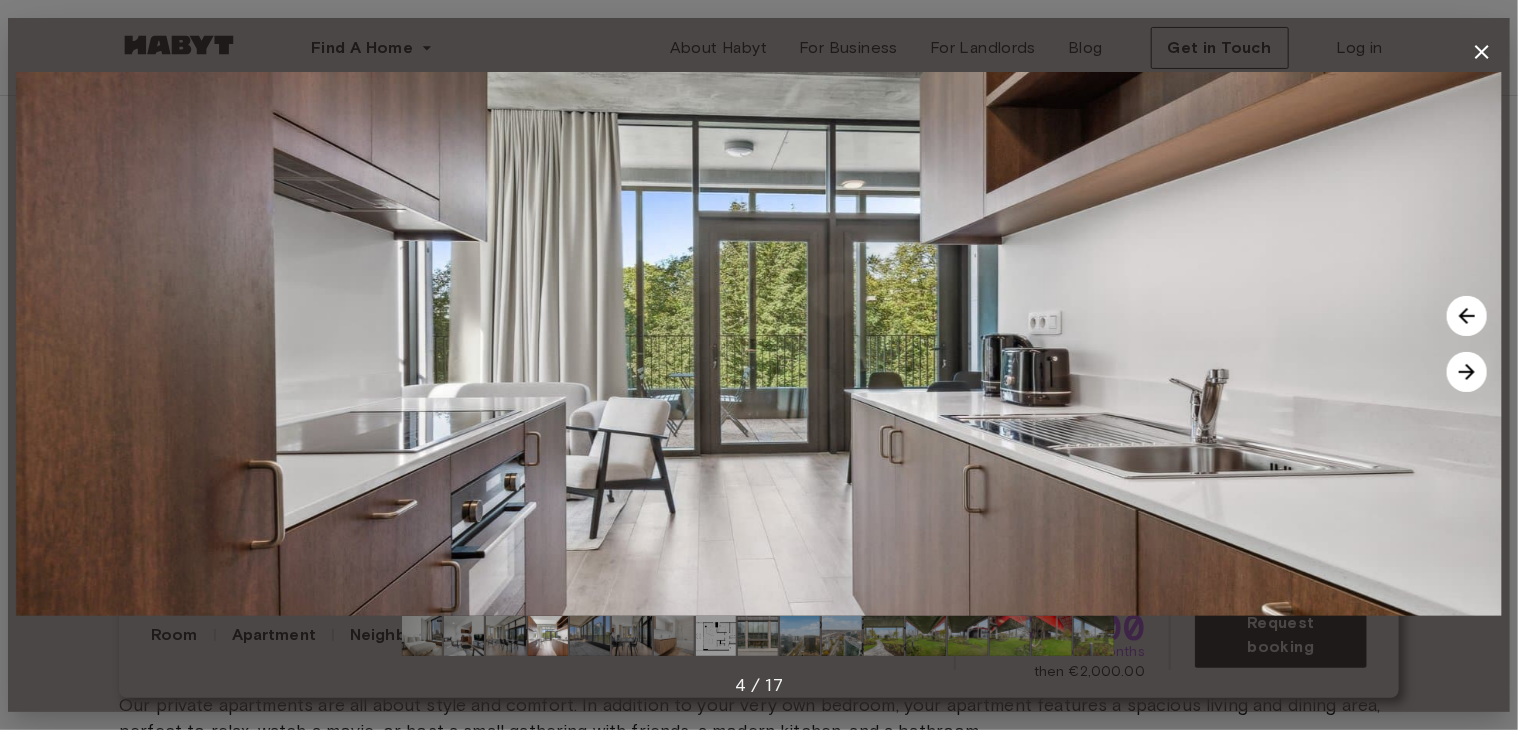 click at bounding box center (1467, 316) 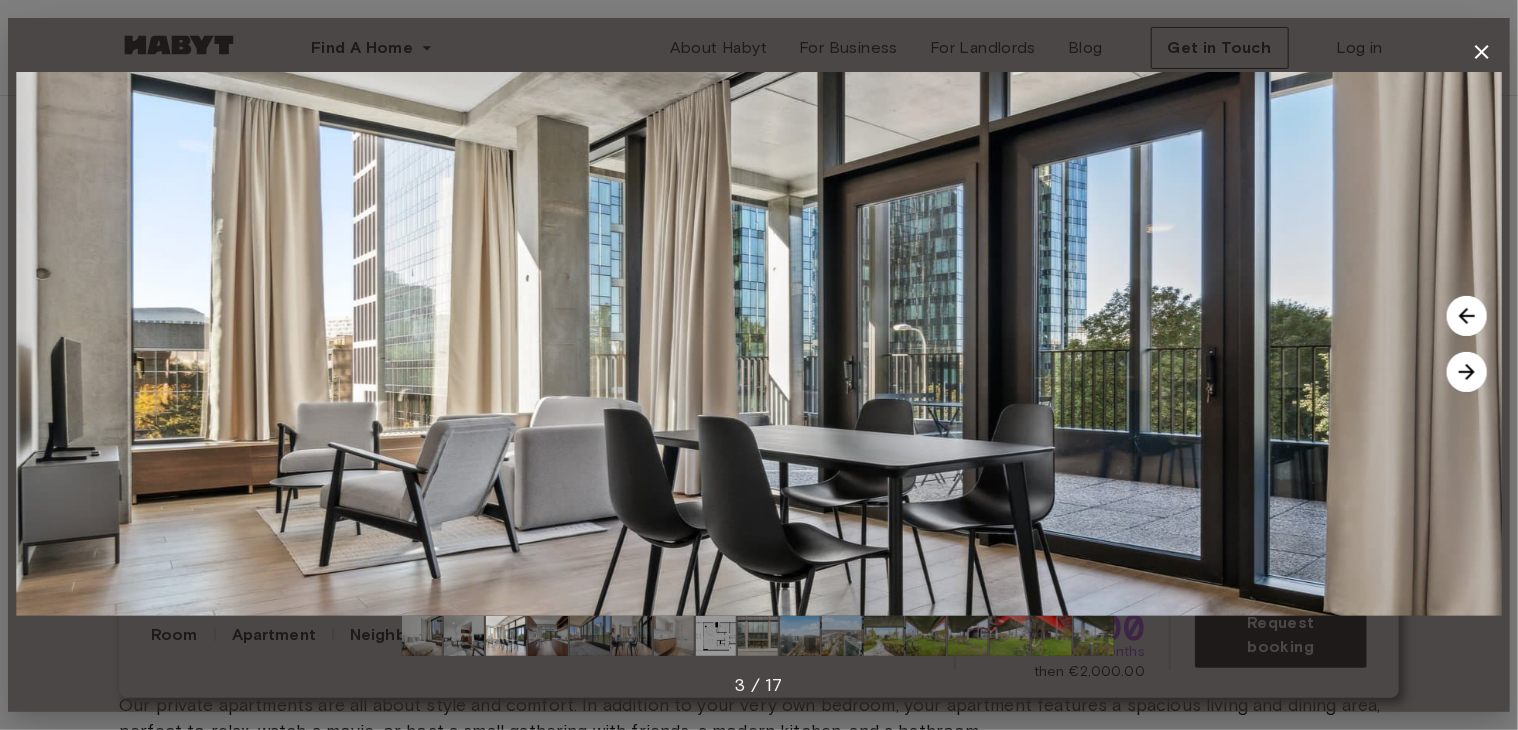 click at bounding box center (1467, 372) 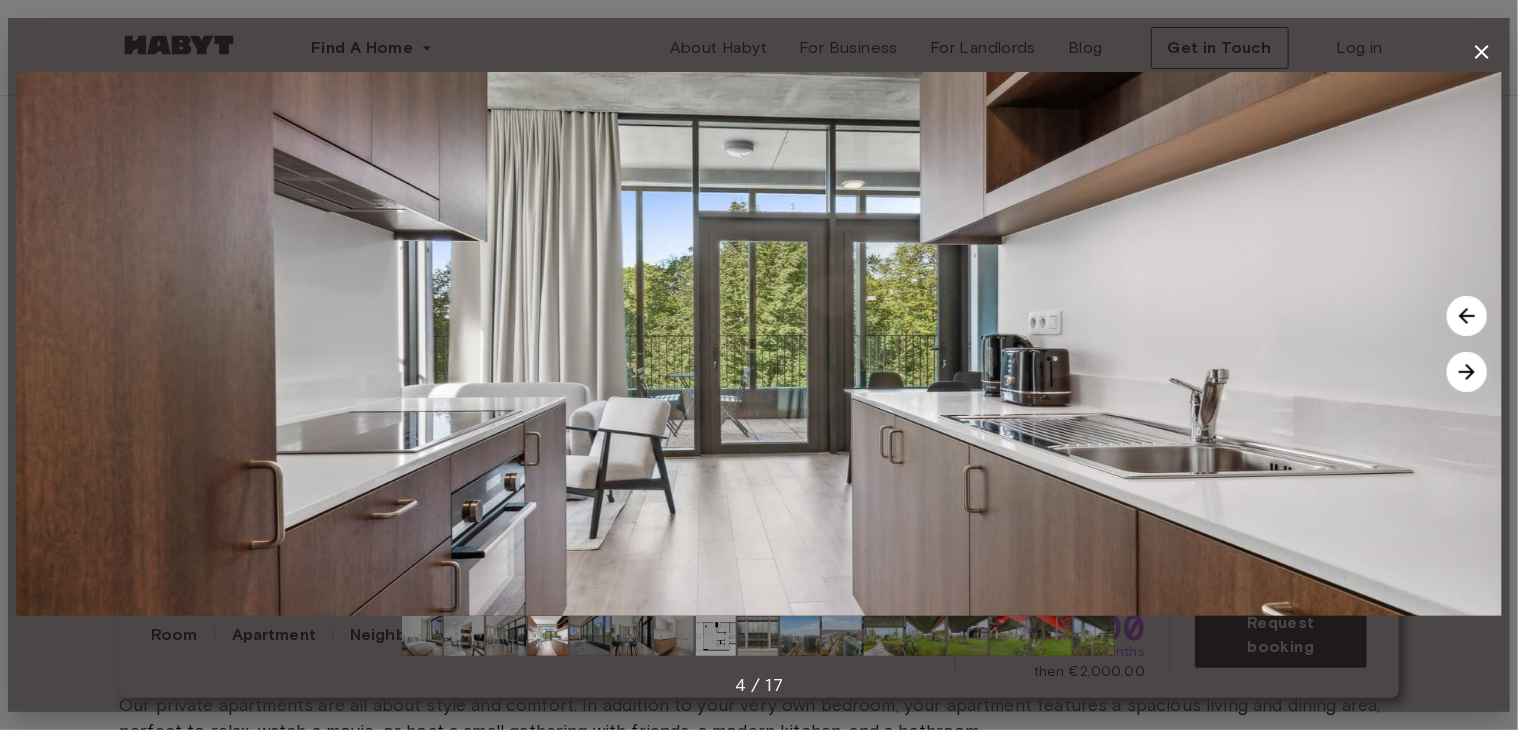 click at bounding box center (1467, 372) 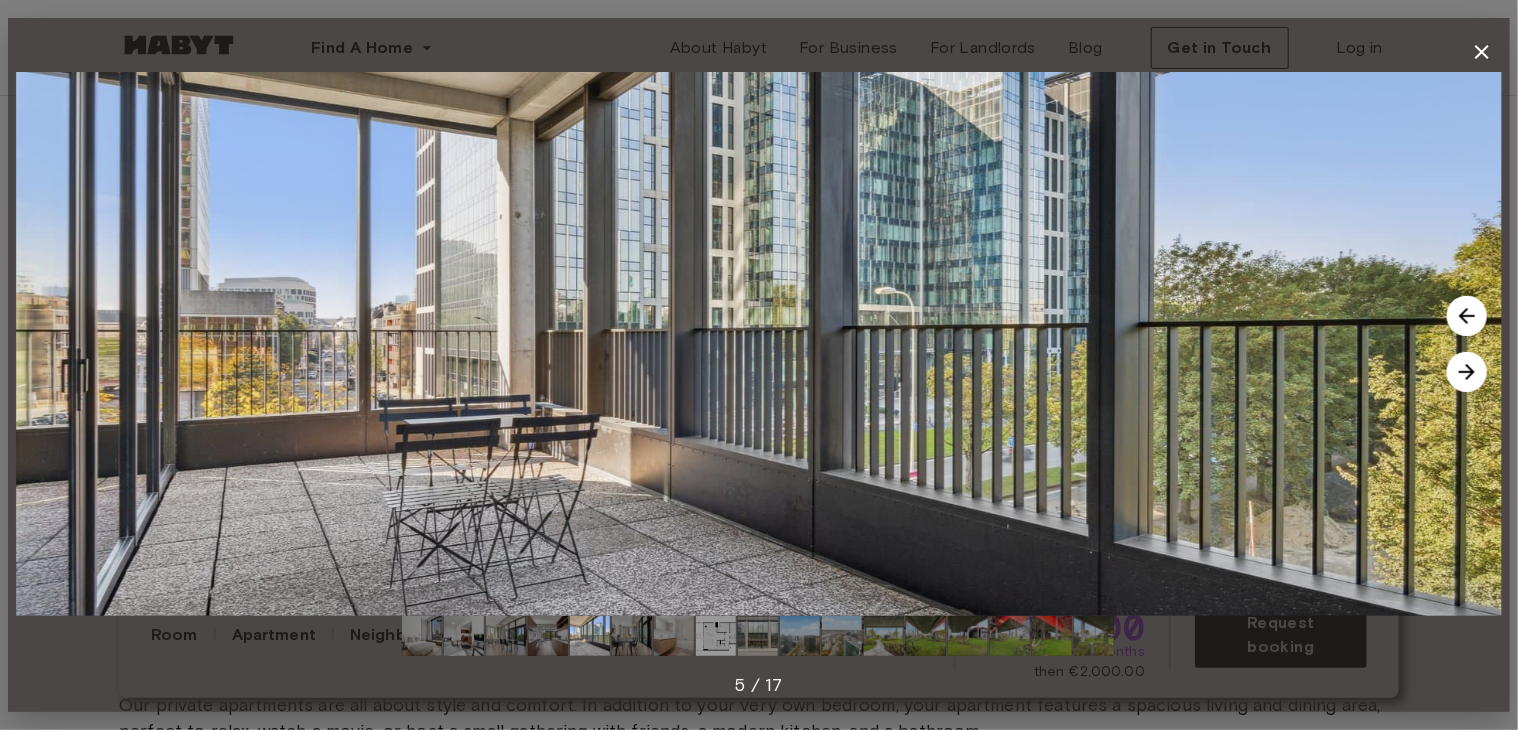 click at bounding box center (1467, 372) 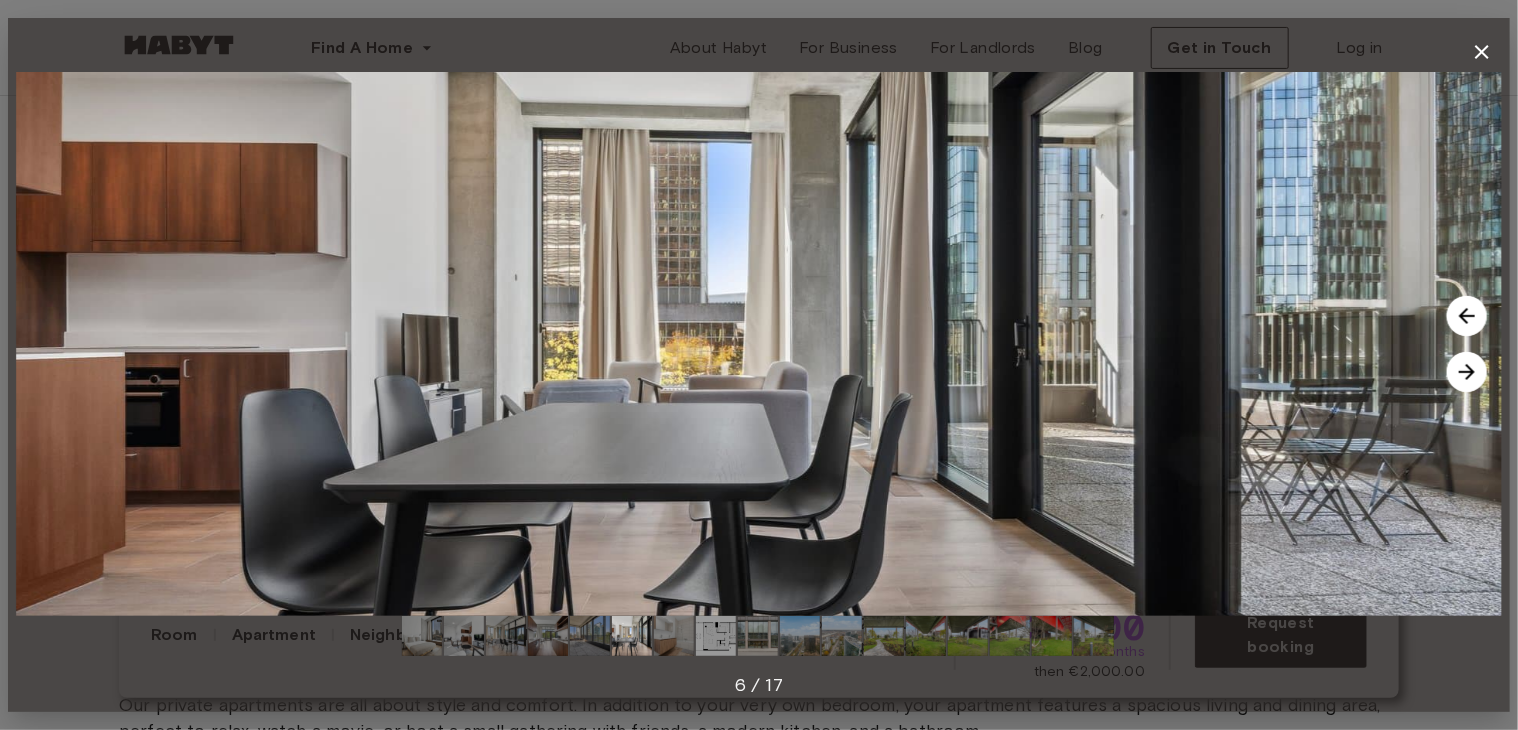 click at bounding box center (1467, 372) 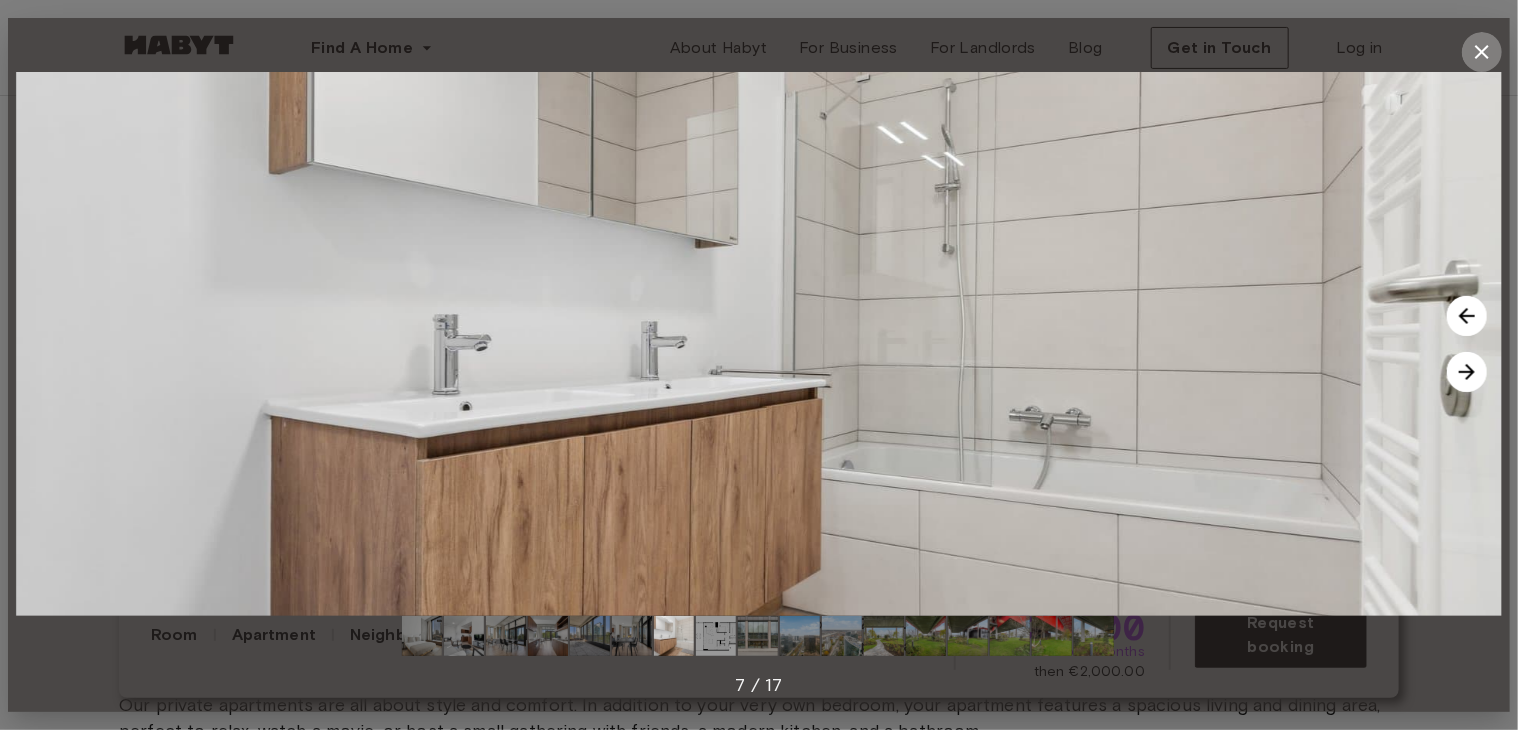 click 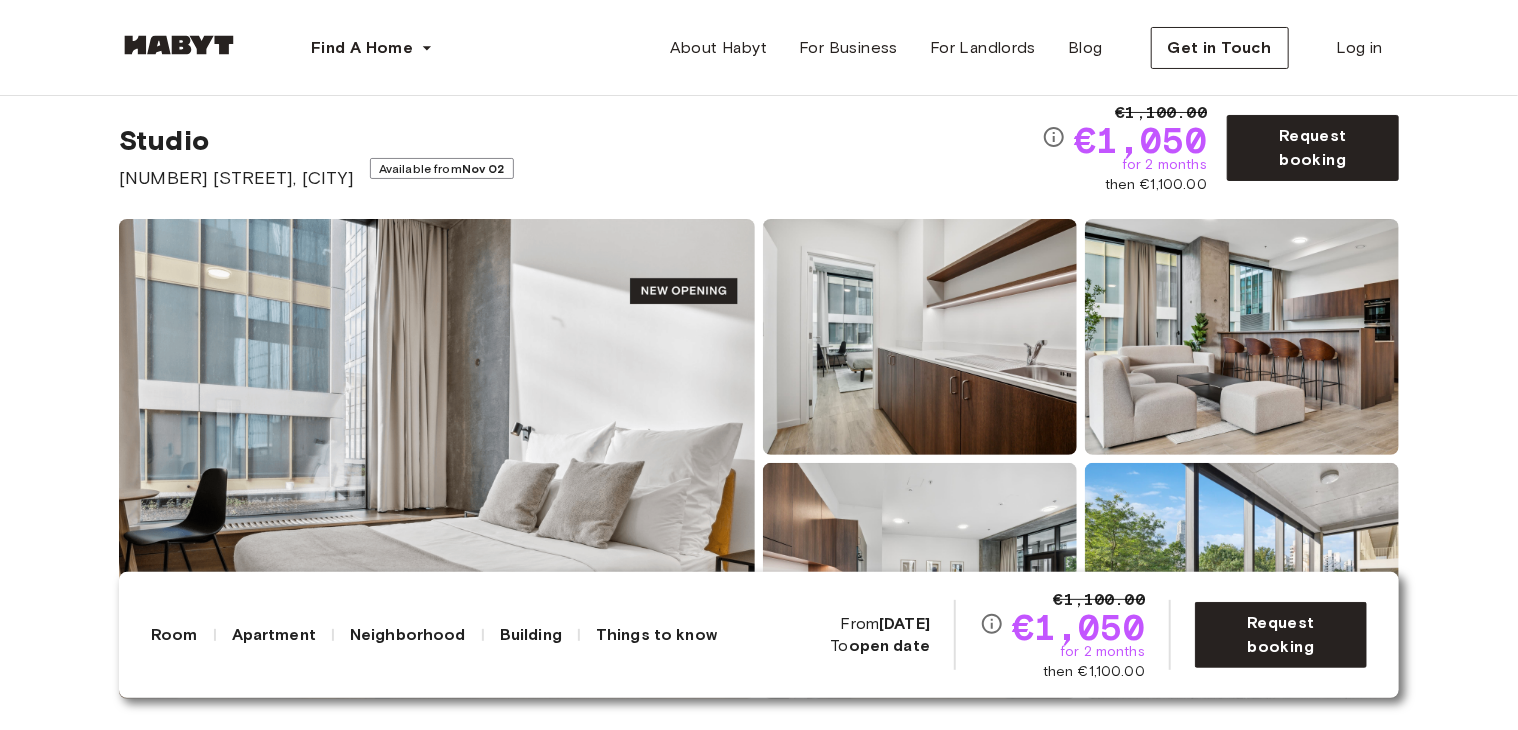 scroll, scrollTop: 100, scrollLeft: 0, axis: vertical 